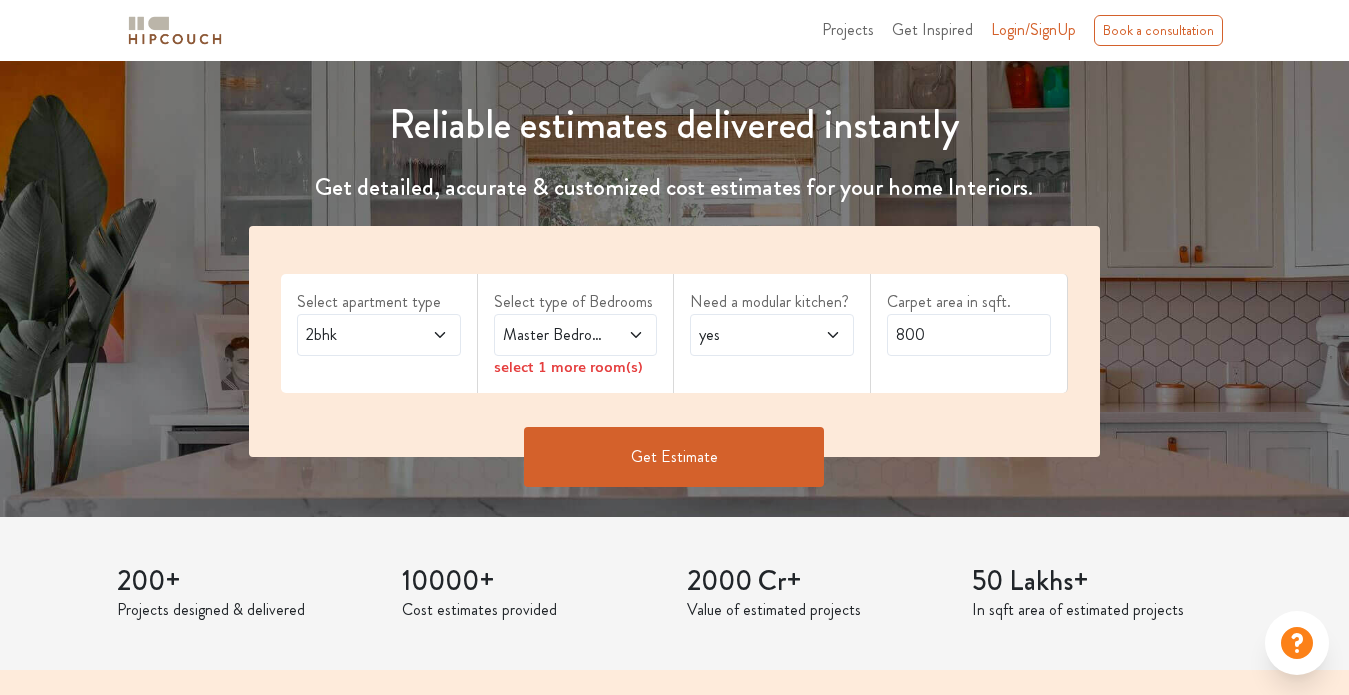 scroll, scrollTop: 300, scrollLeft: 0, axis: vertical 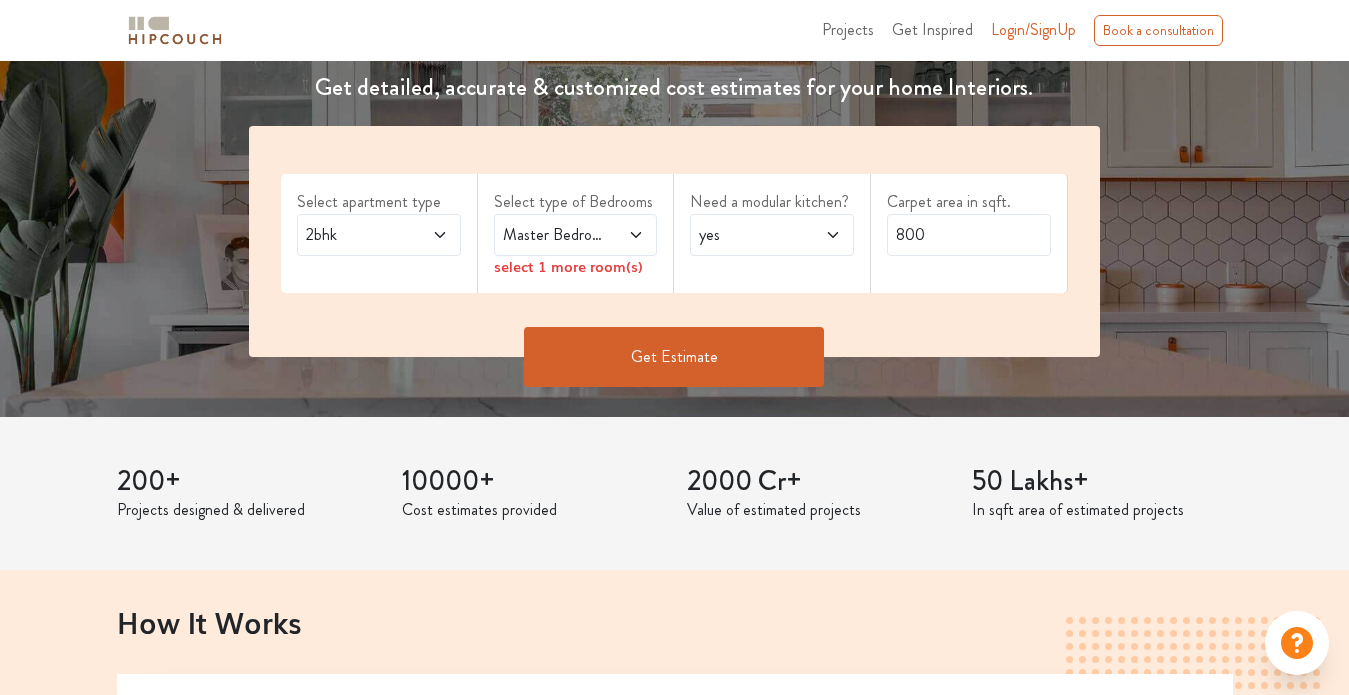 click 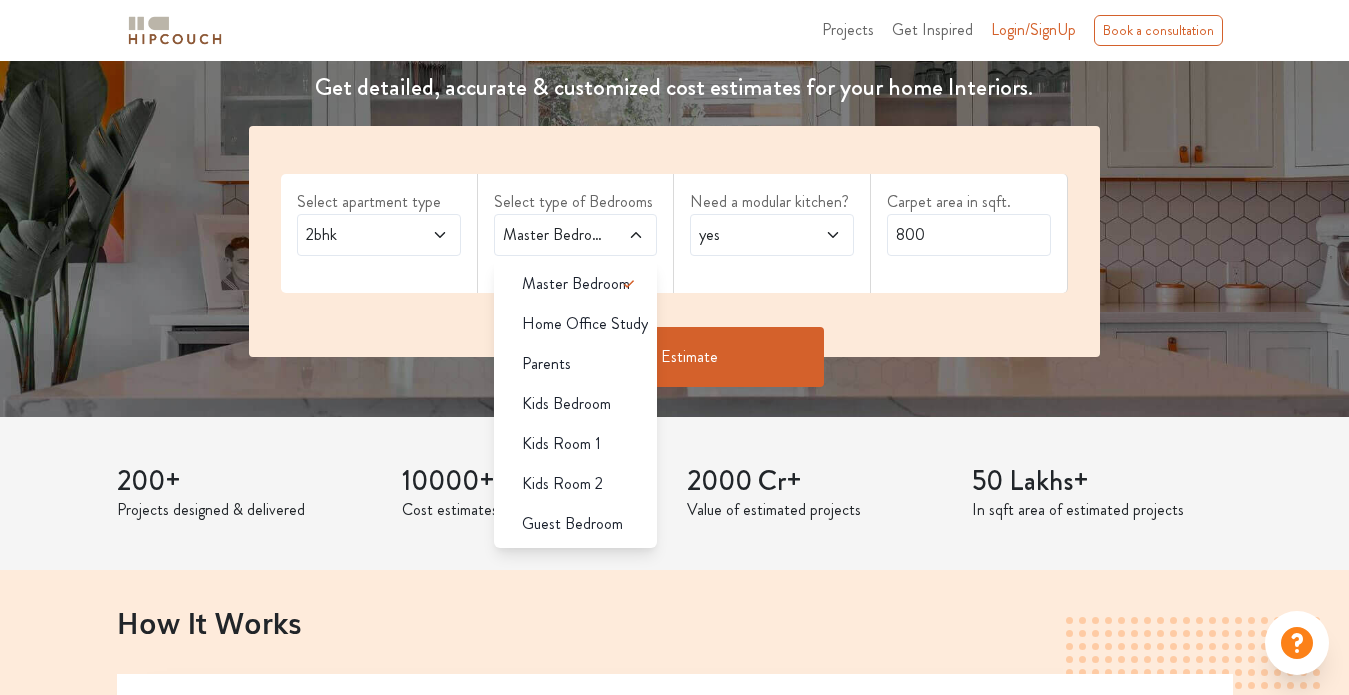 click 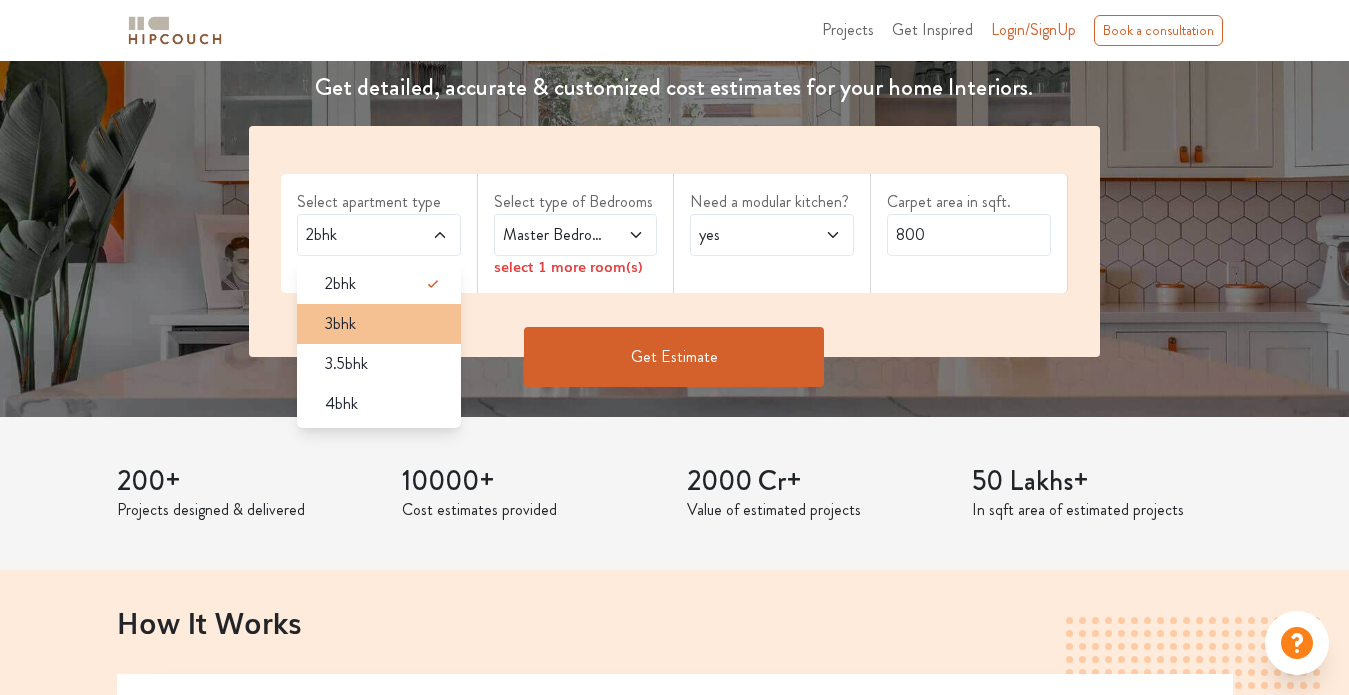 click on "3bhk" at bounding box center [385, 324] 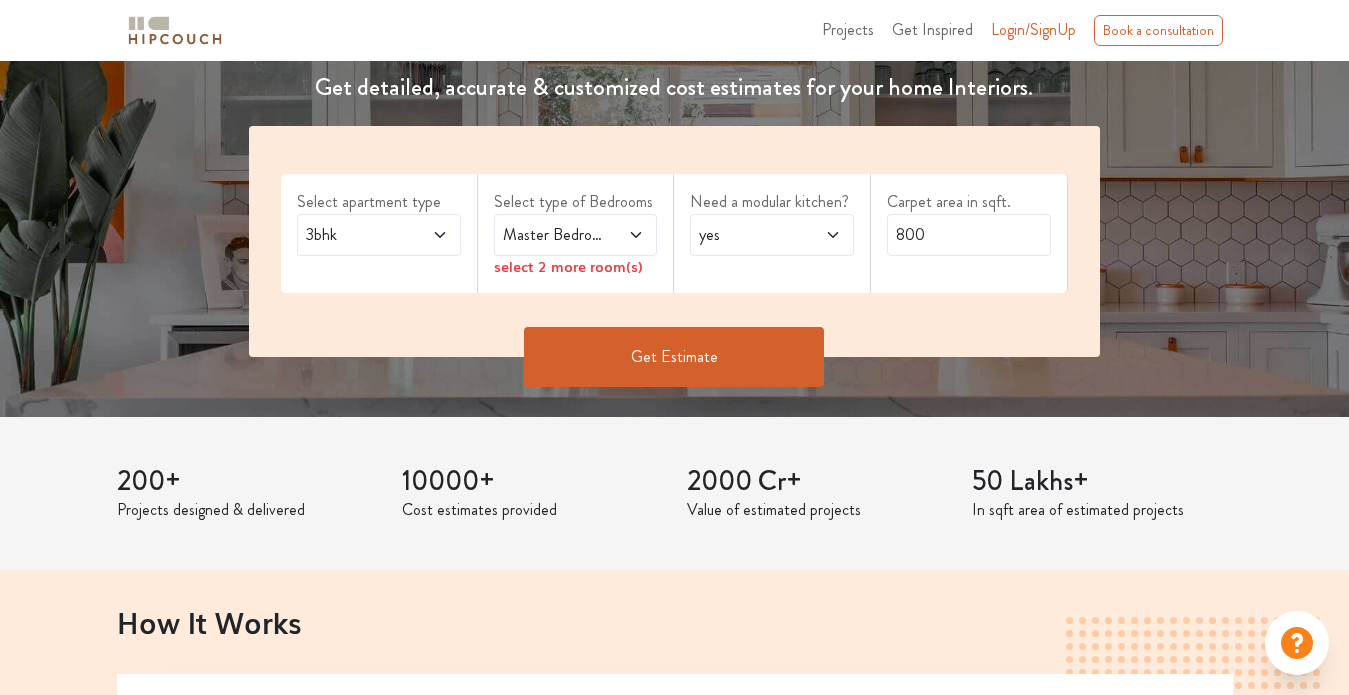 click at bounding box center (626, 235) 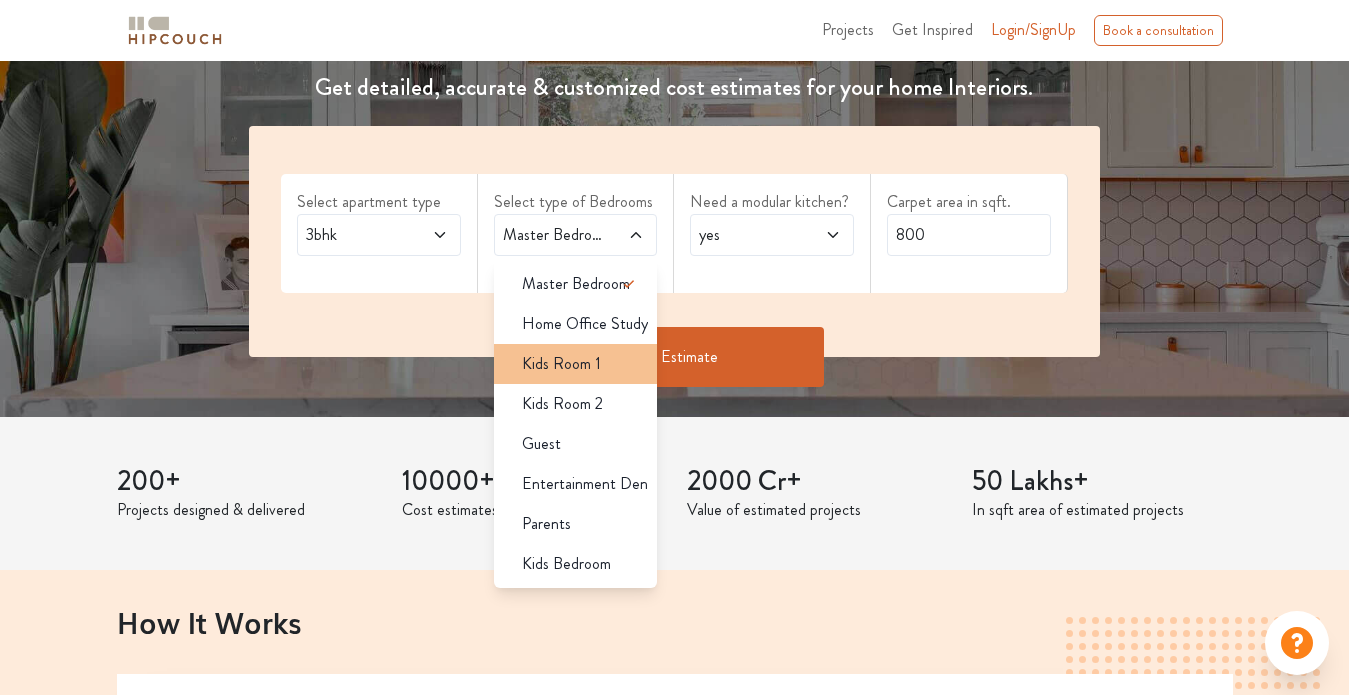 click on "Kids Room 1" at bounding box center (576, 364) 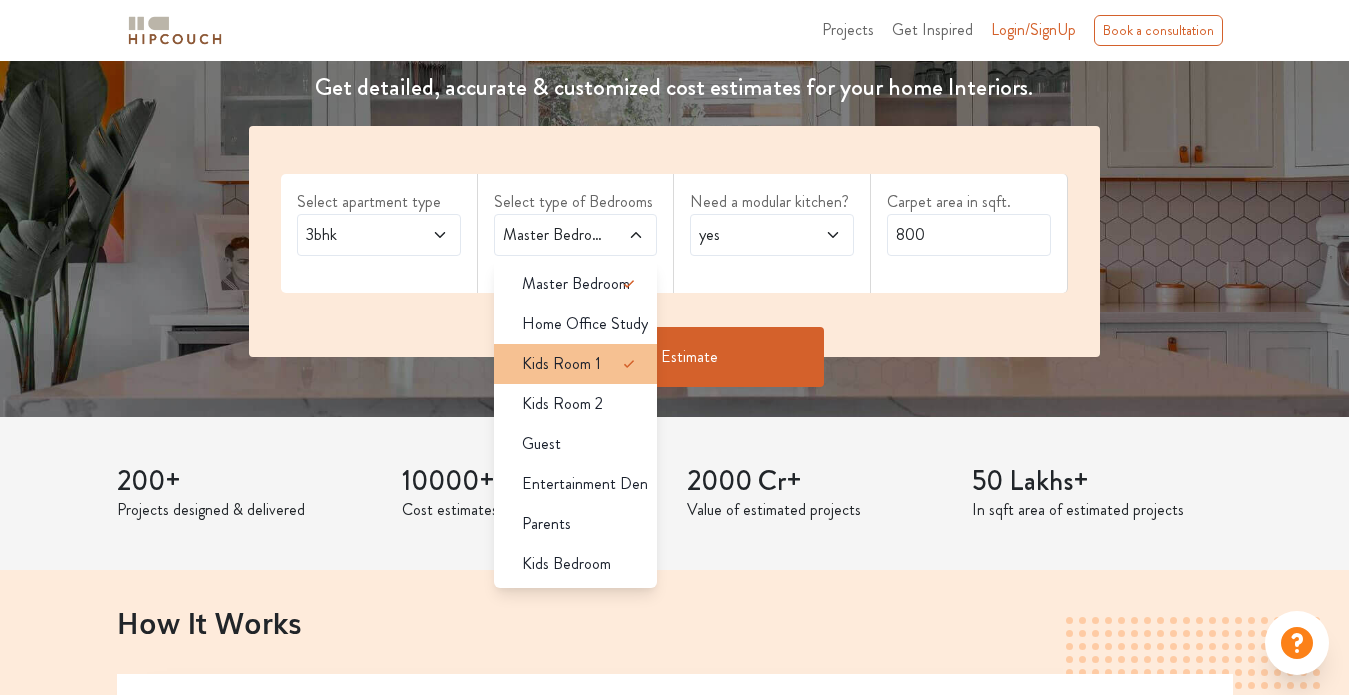 click on "Kids Room 1" at bounding box center [582, 364] 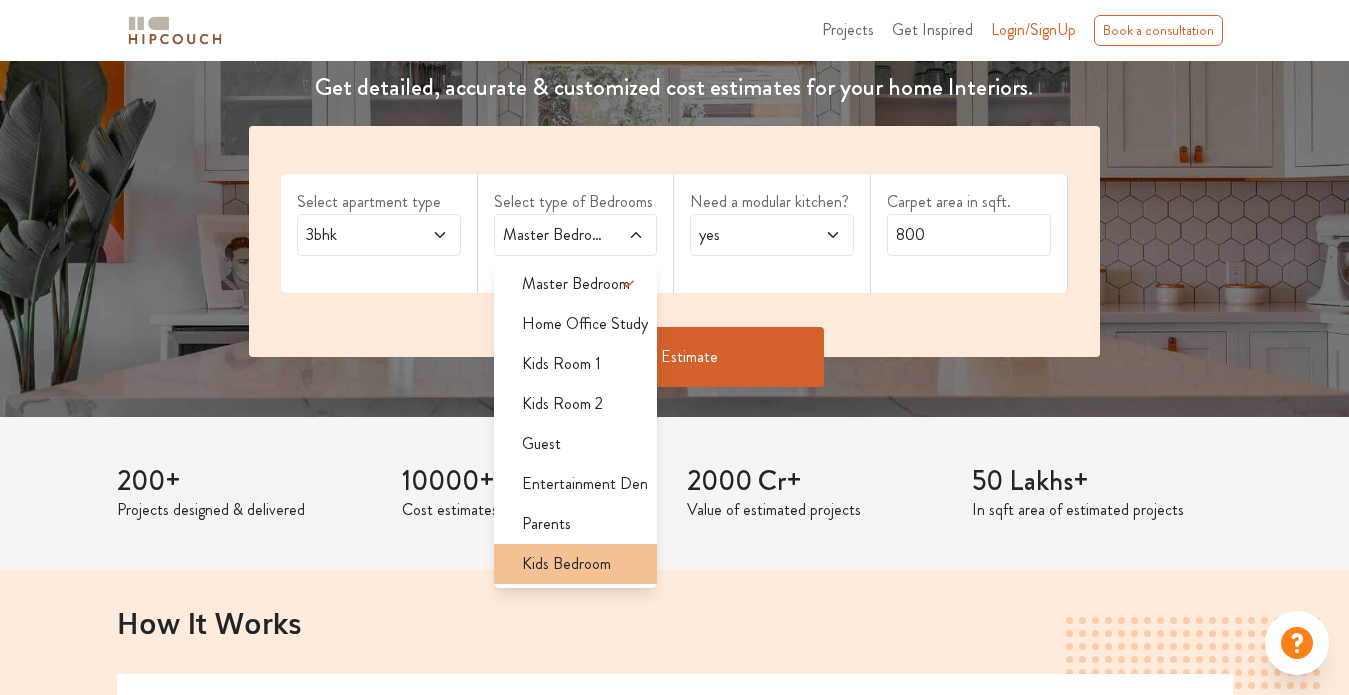 click on "Kids Bedroom" at bounding box center (566, 564) 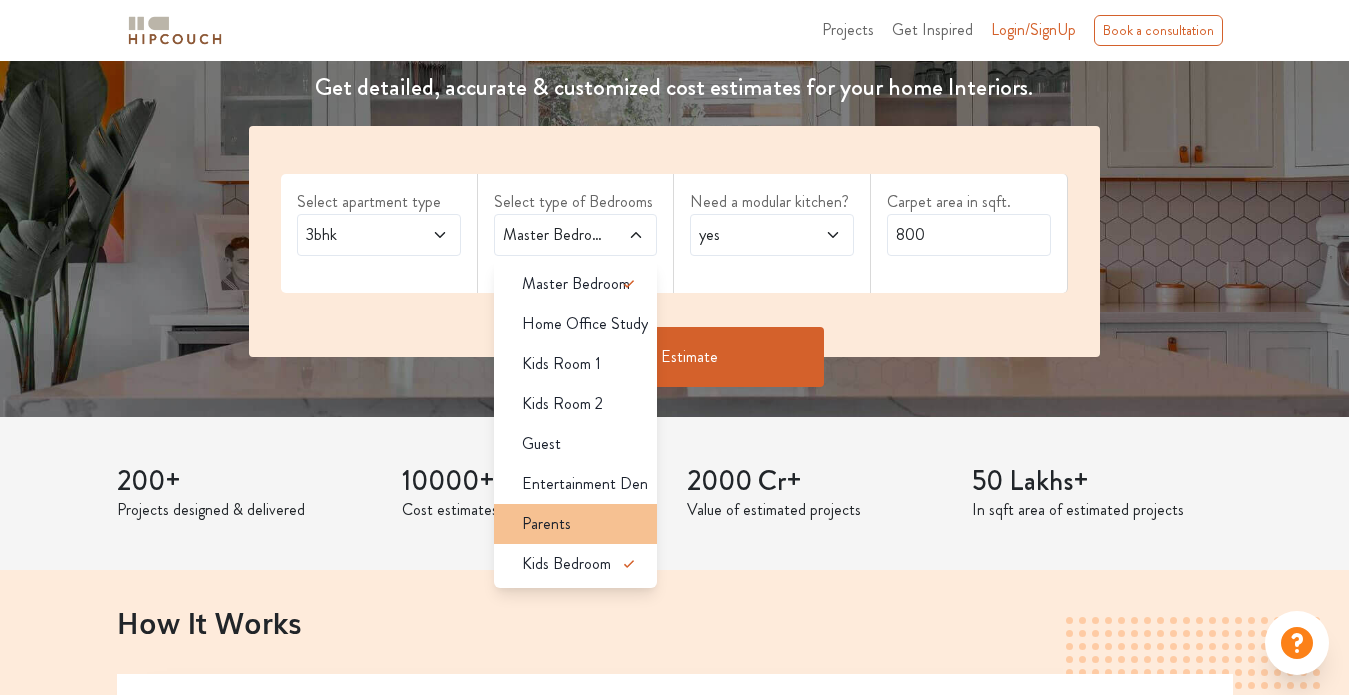 click on "Parents" at bounding box center [582, 524] 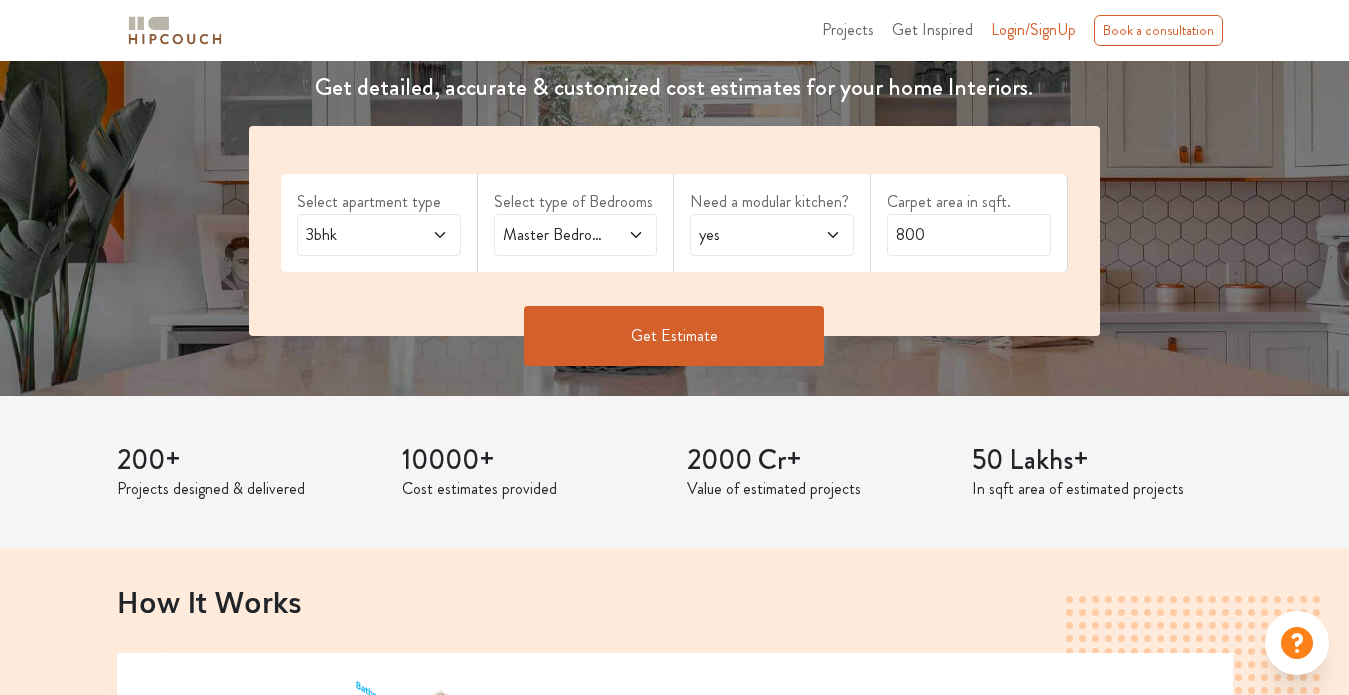 click 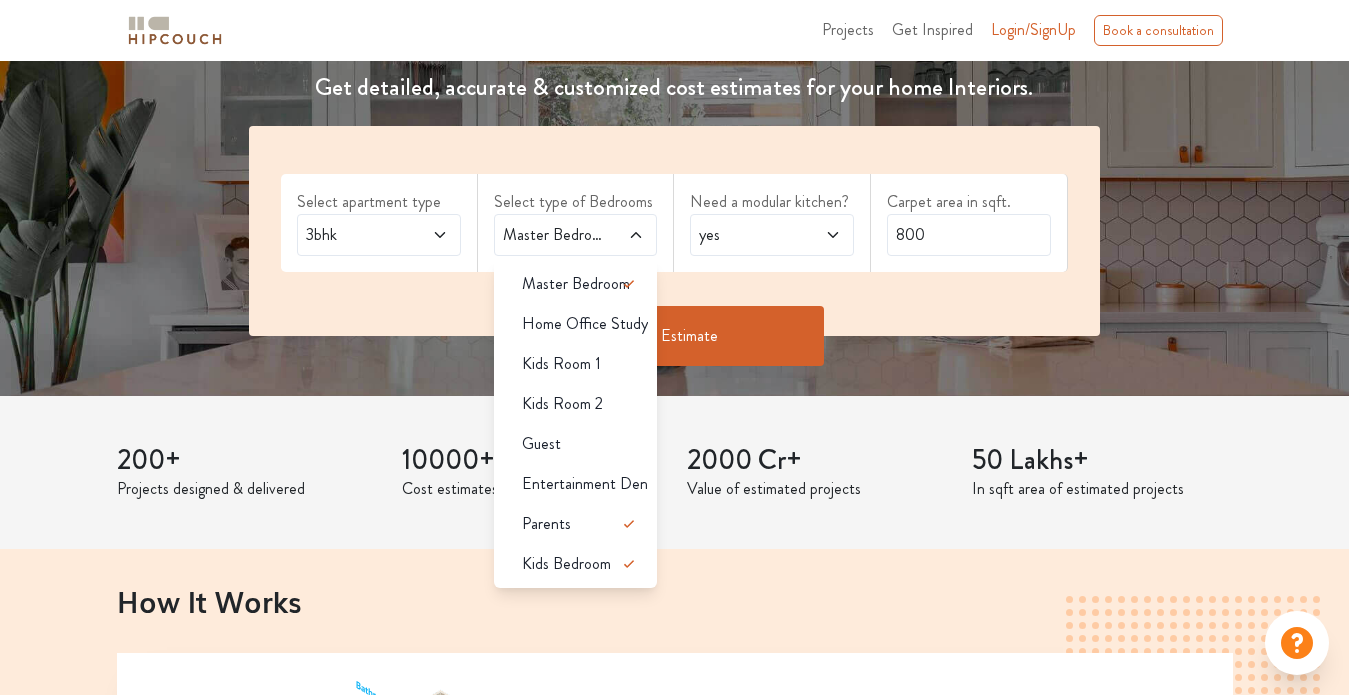 click on "Select apartment type 3bhk Select type of Bedrooms Master Bedroom,Parents,Kids Bedroom Master Bedroom Home Office Study Kids Room 1 Kids Room 2 Guest Entertainment Den Parents Kids Bedroom Need a modular kitchen? yes Carpet area in sqft. 800" at bounding box center [674, 231] 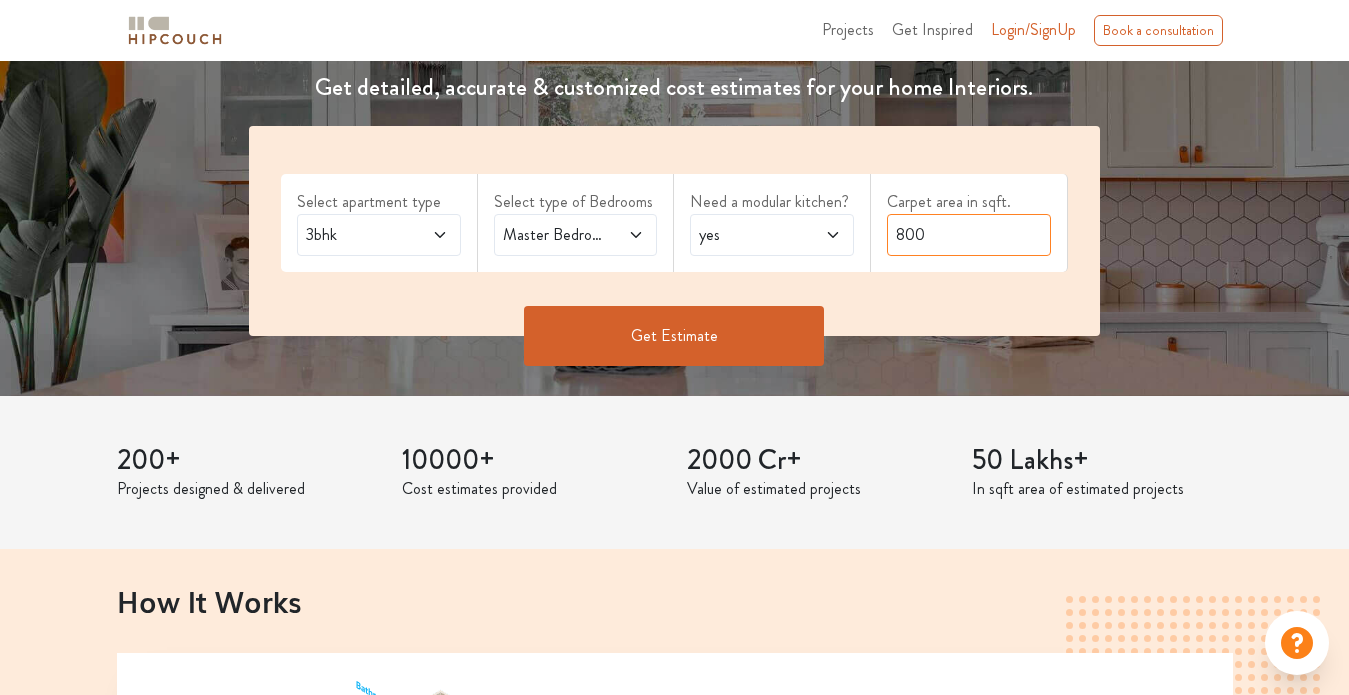 click on "800" at bounding box center [969, 235] 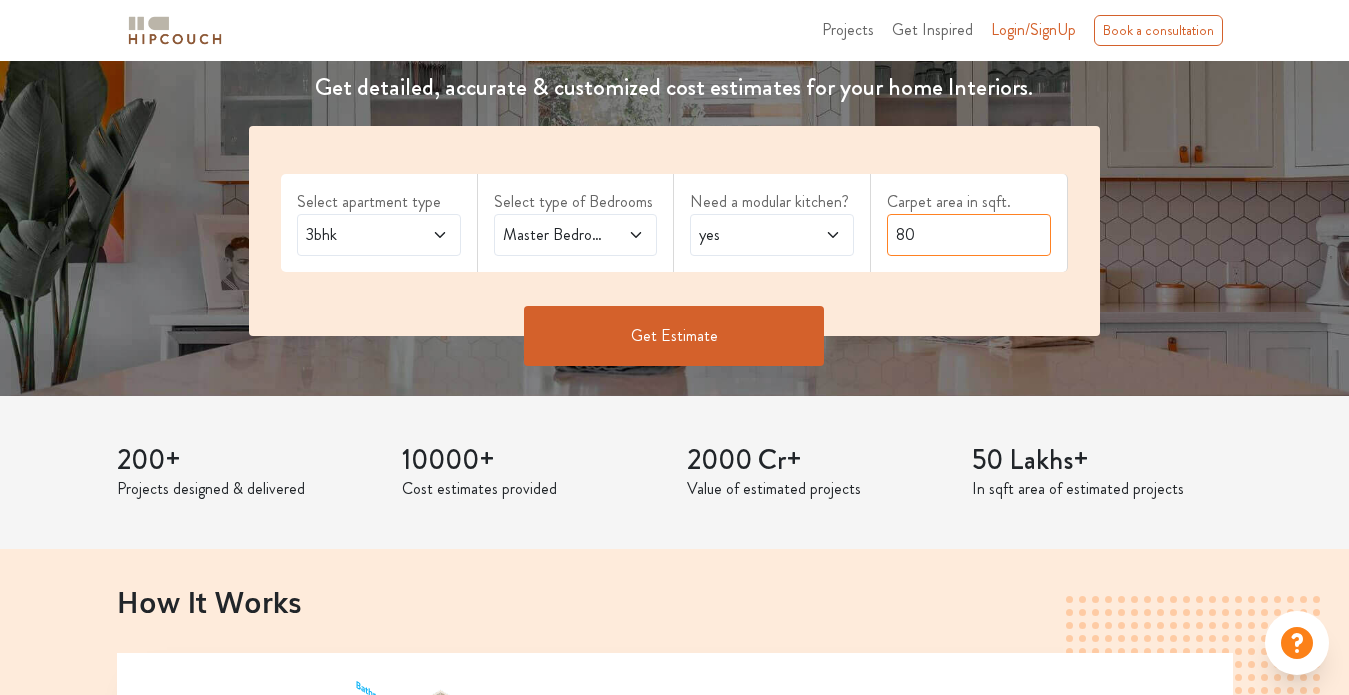 type on "8" 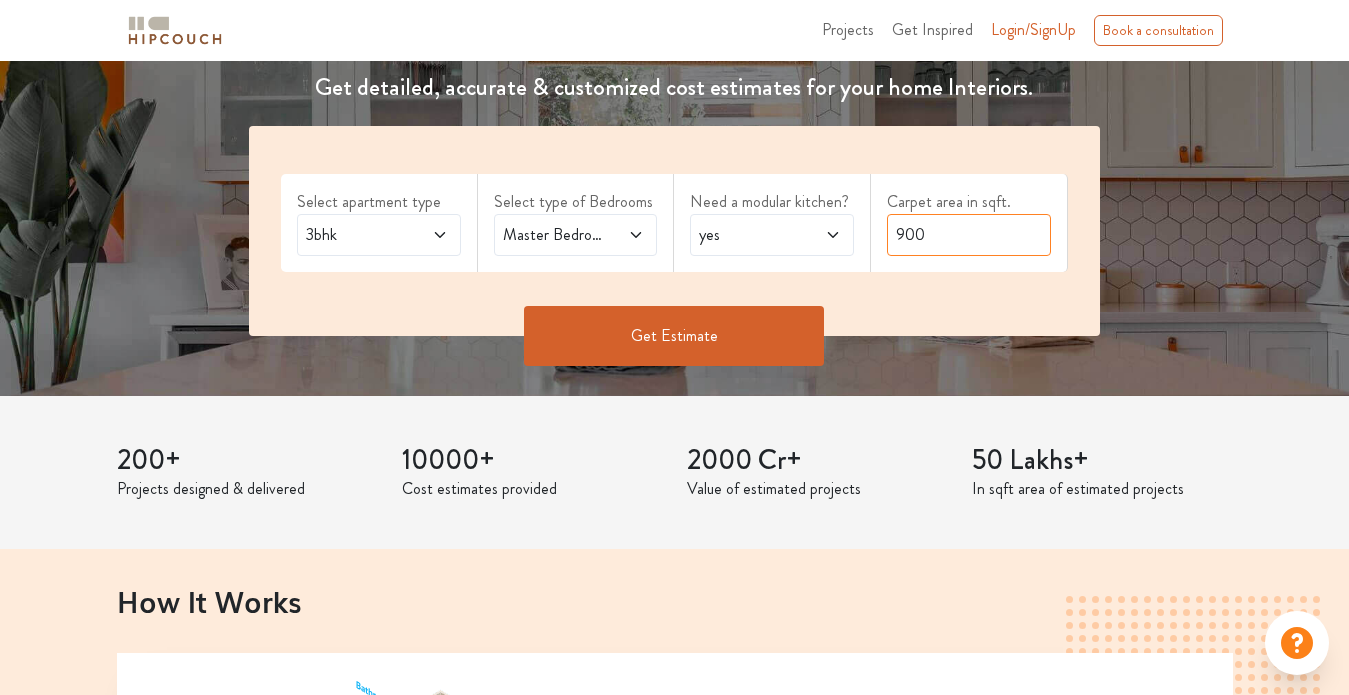 type on "900" 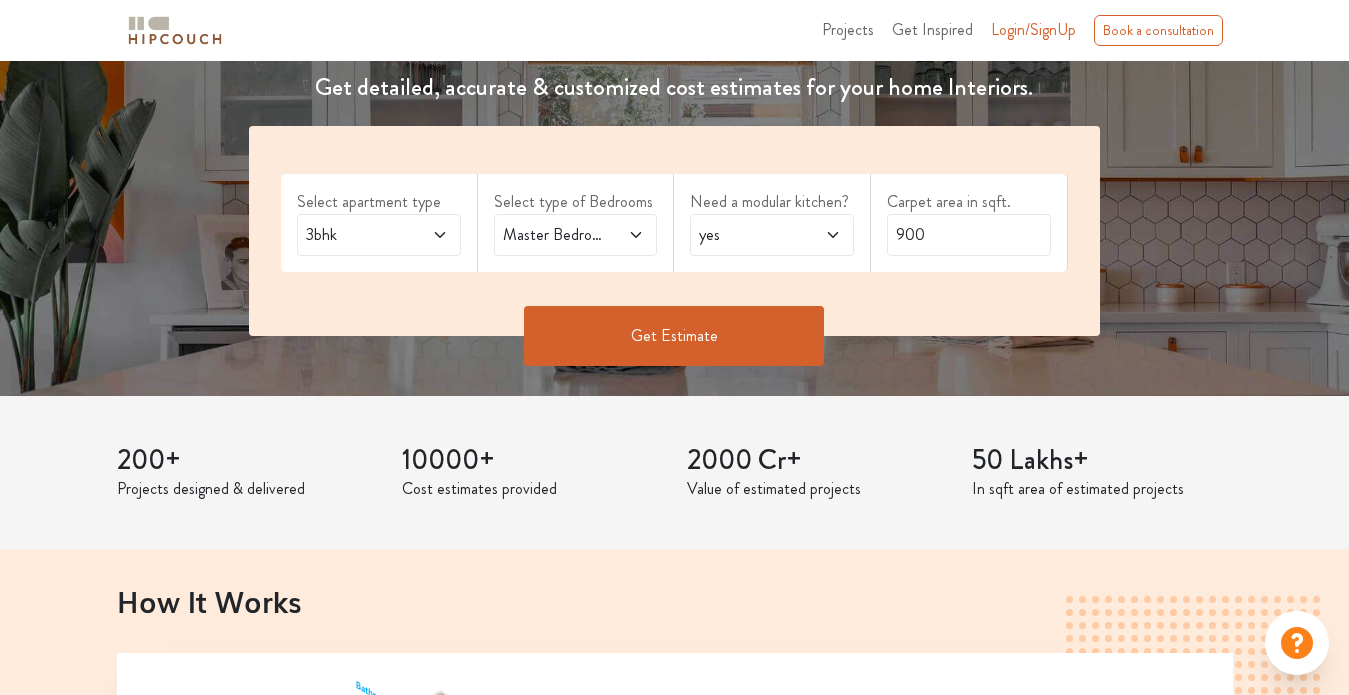 click on "Get Estimate" at bounding box center (674, 336) 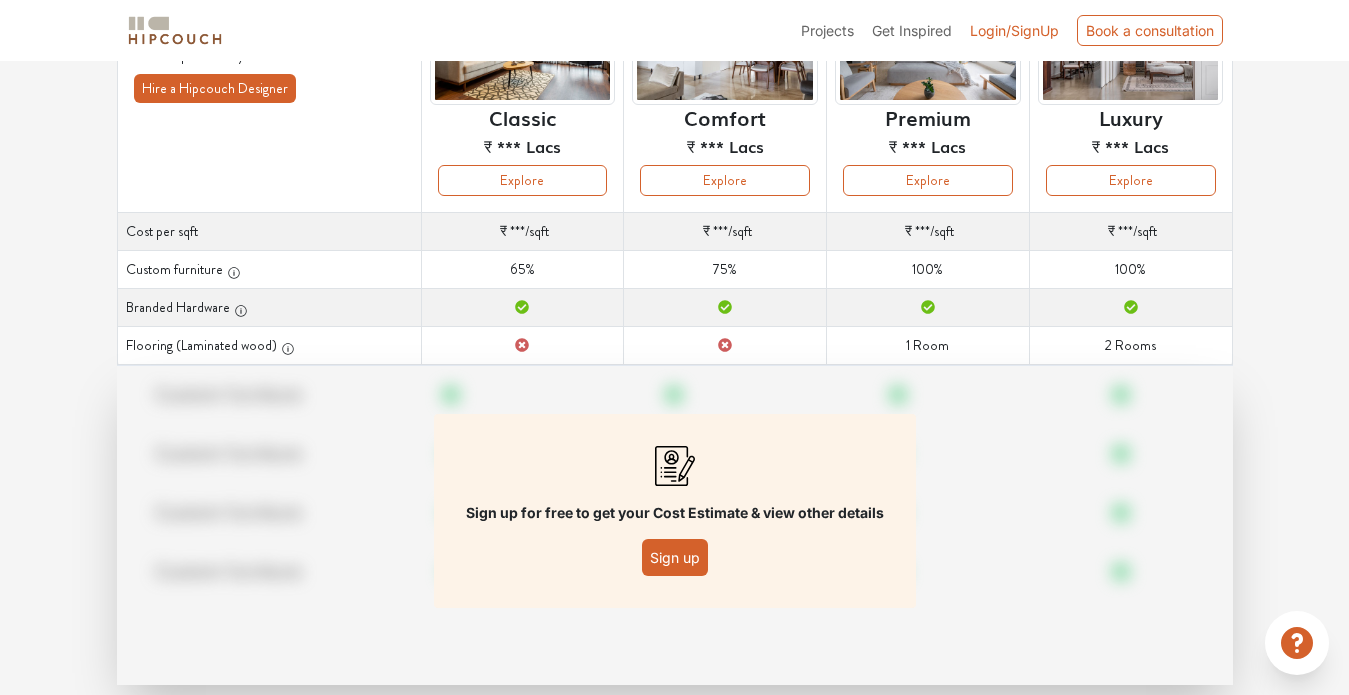 scroll, scrollTop: 266, scrollLeft: 0, axis: vertical 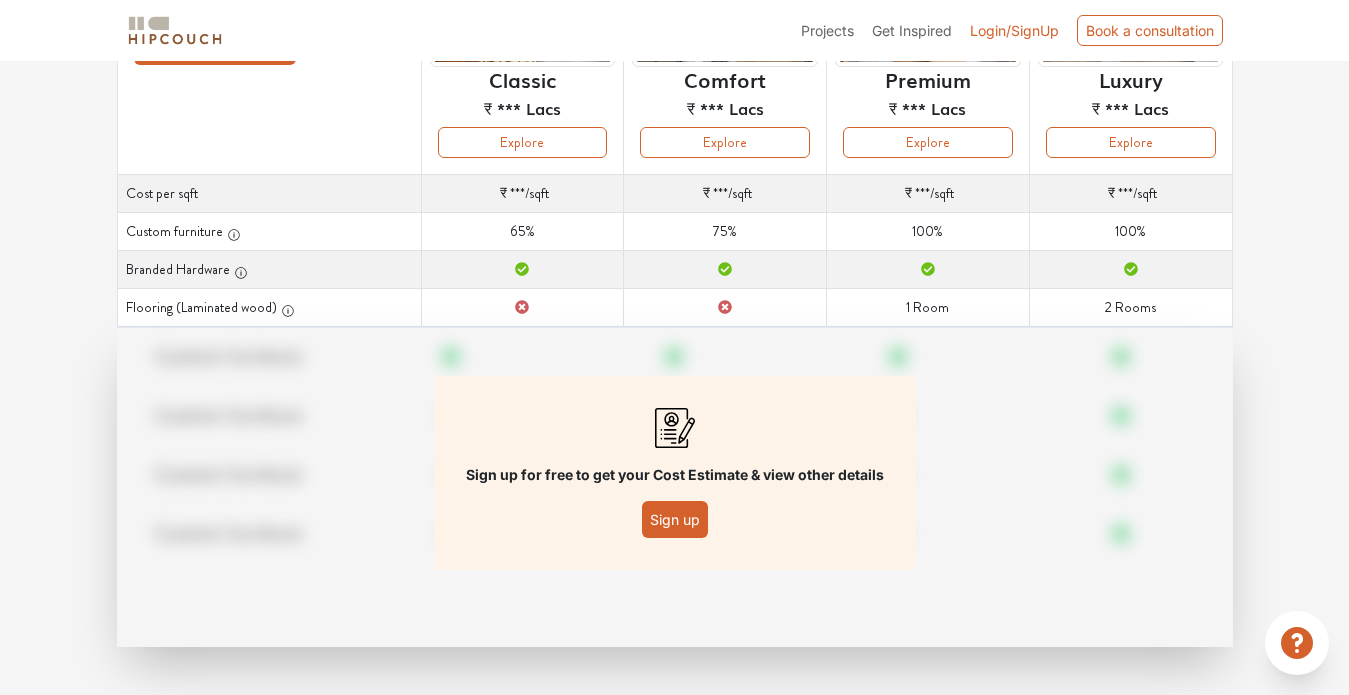 click on "Sign up" at bounding box center (675, 519) 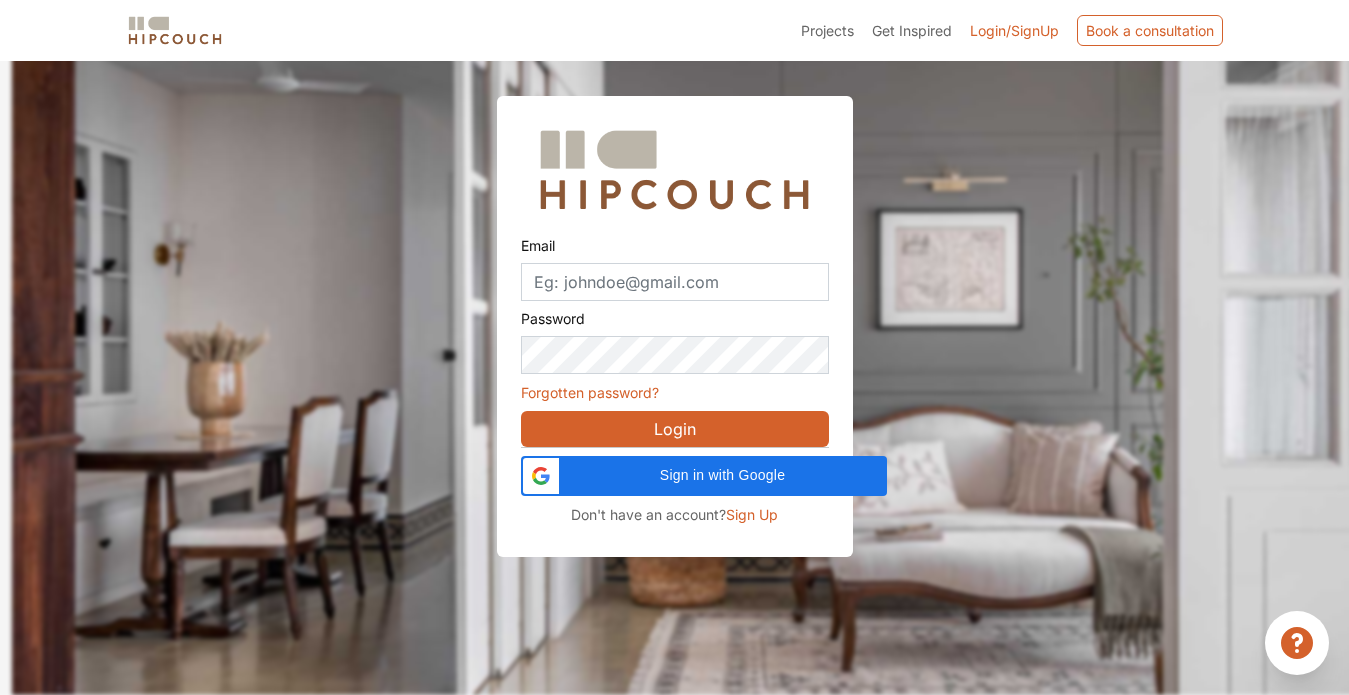 scroll, scrollTop: 61, scrollLeft: 0, axis: vertical 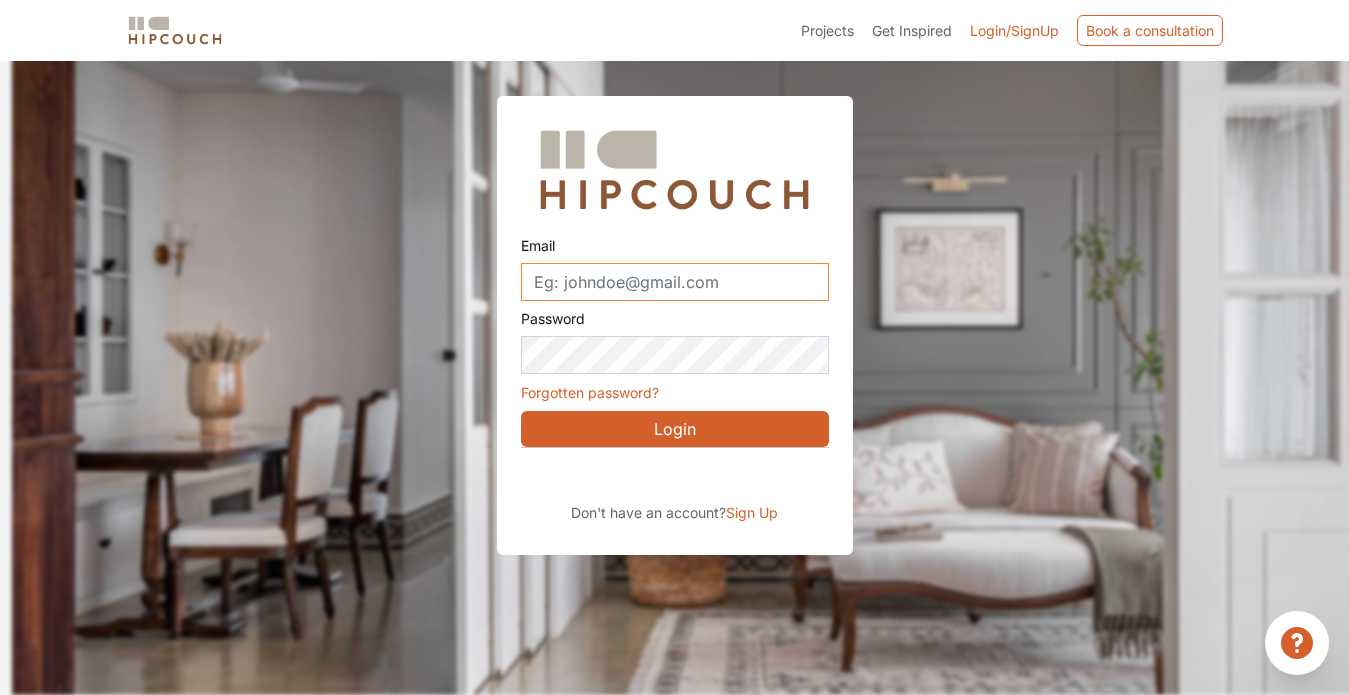 click on "Email" at bounding box center [675, 282] 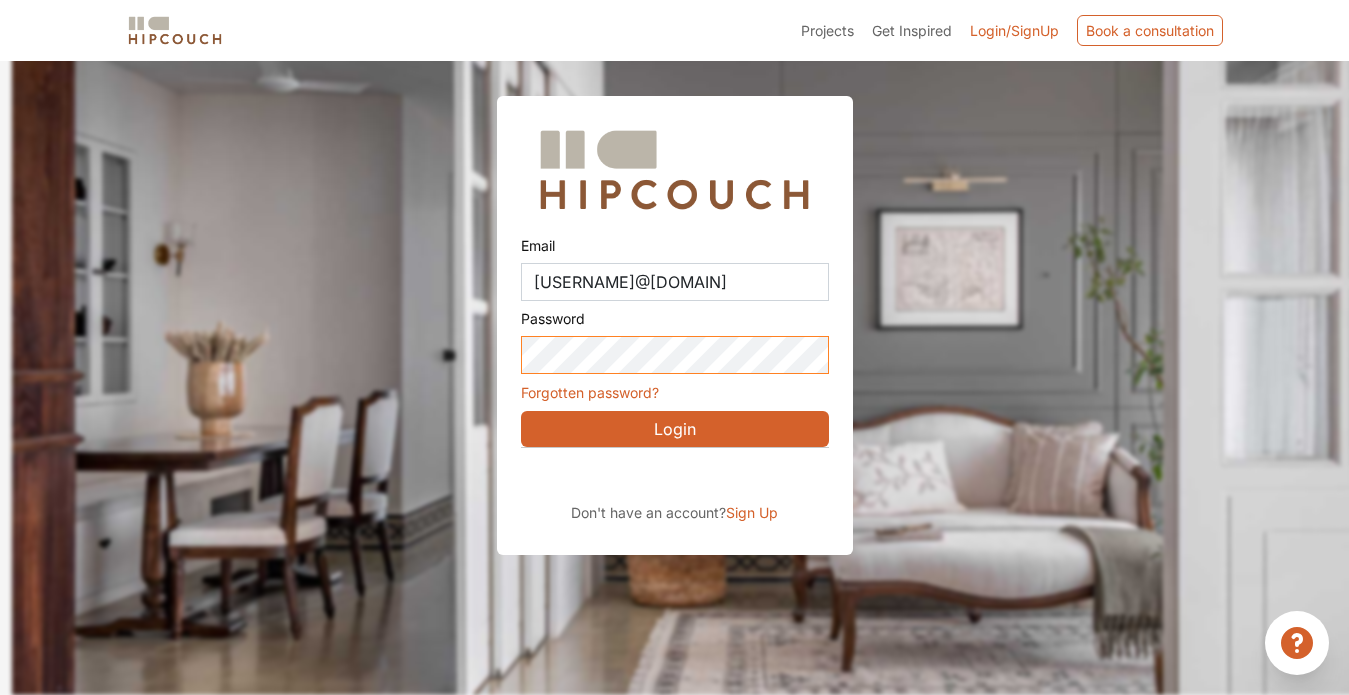 click on "Login" at bounding box center [675, 429] 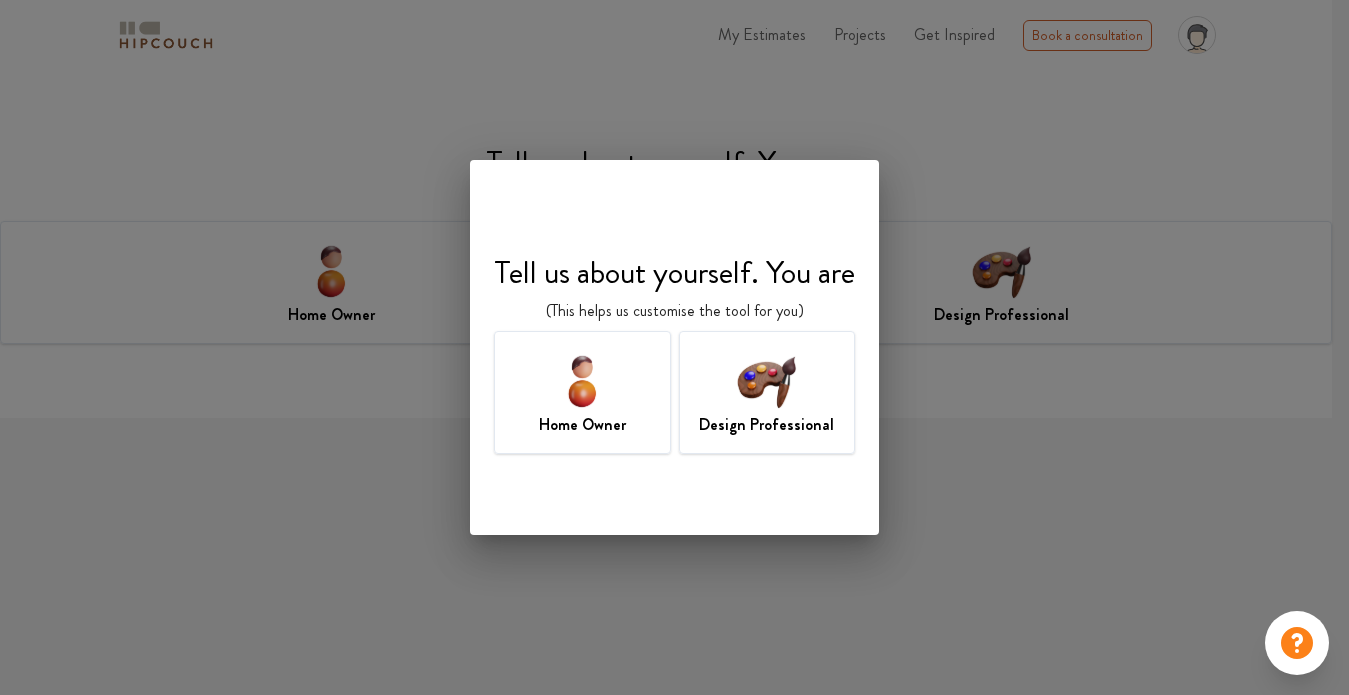 scroll, scrollTop: 0, scrollLeft: 0, axis: both 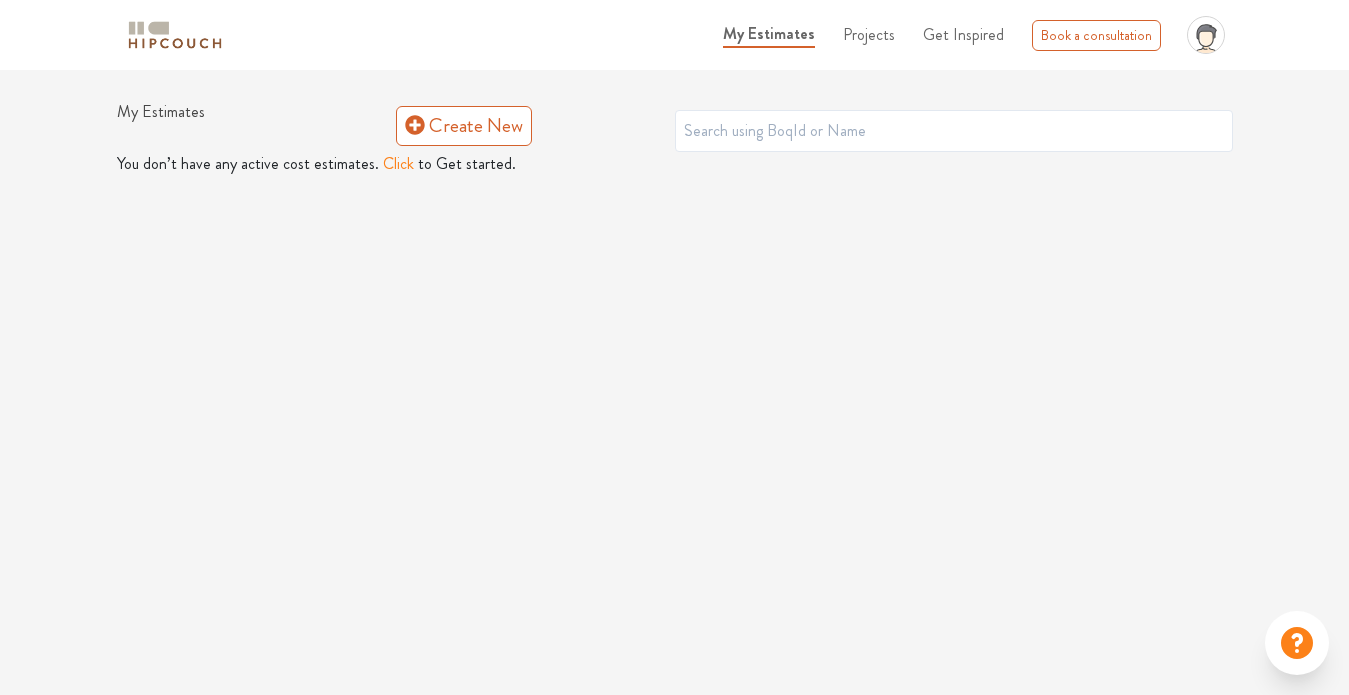click on "Click" at bounding box center [398, 164] 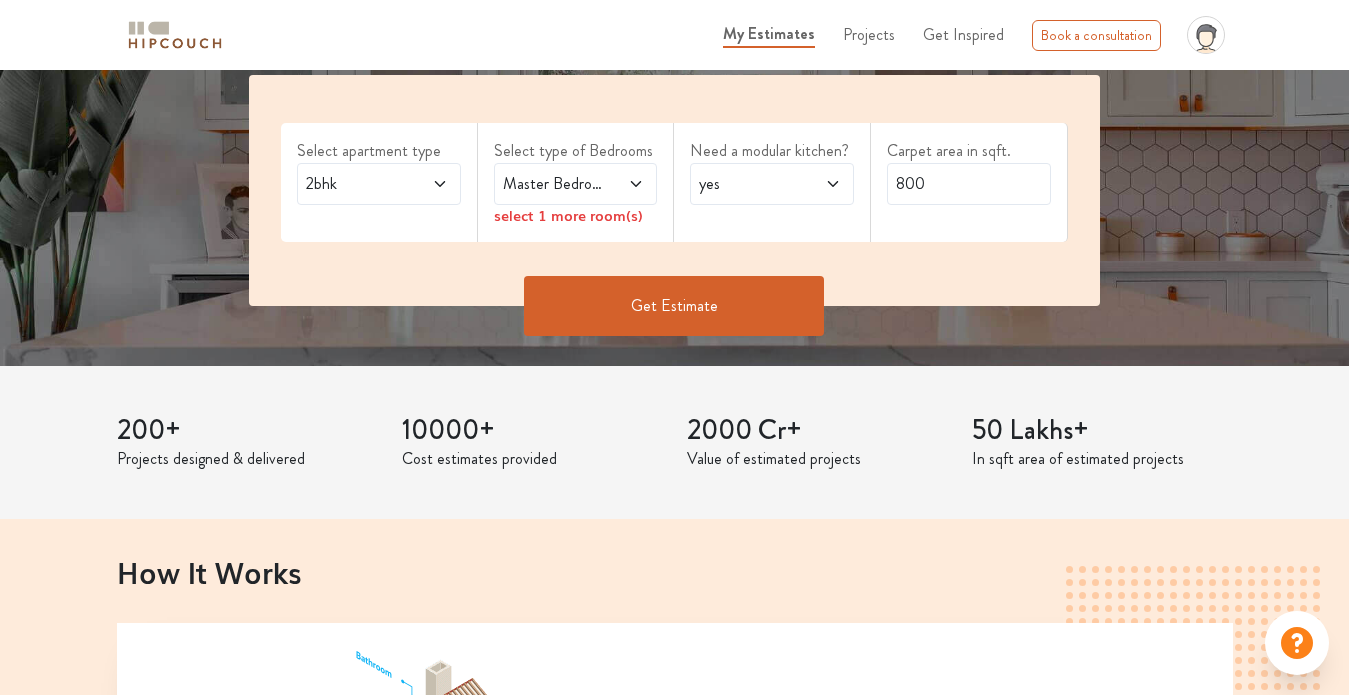 scroll, scrollTop: 400, scrollLeft: 0, axis: vertical 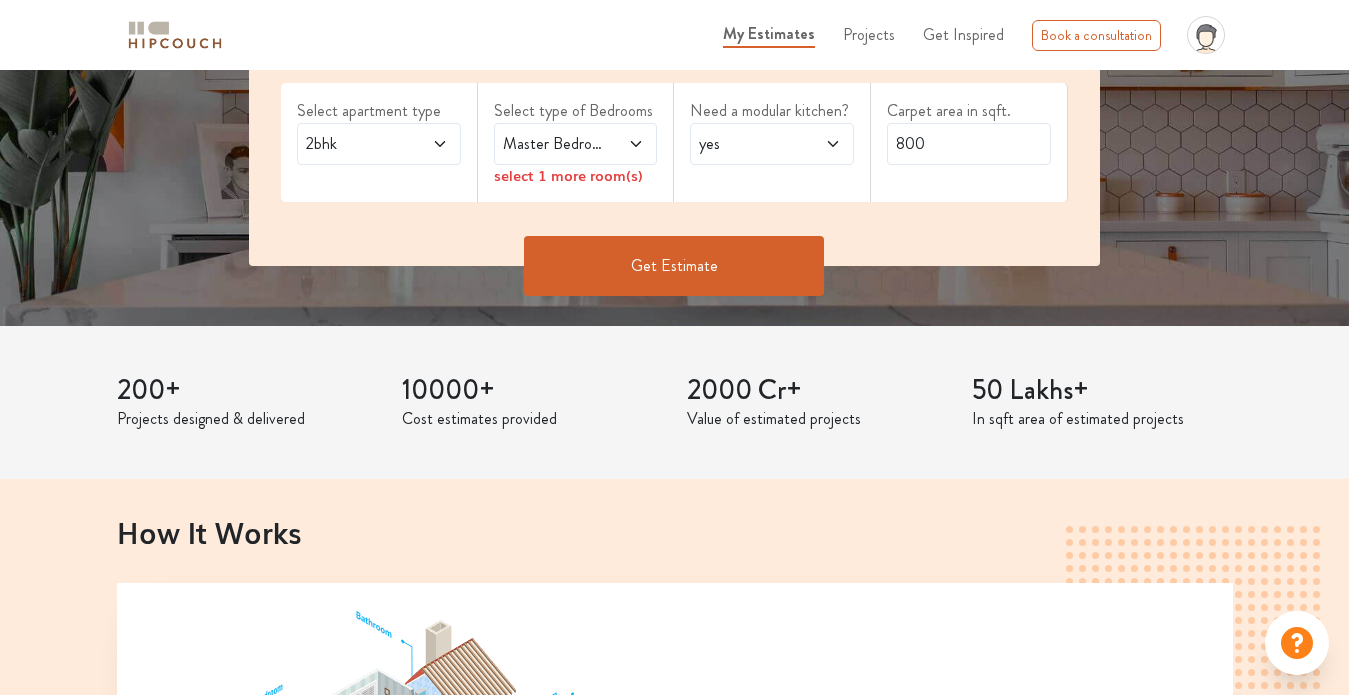 click on "Get Estimate" at bounding box center [674, 266] 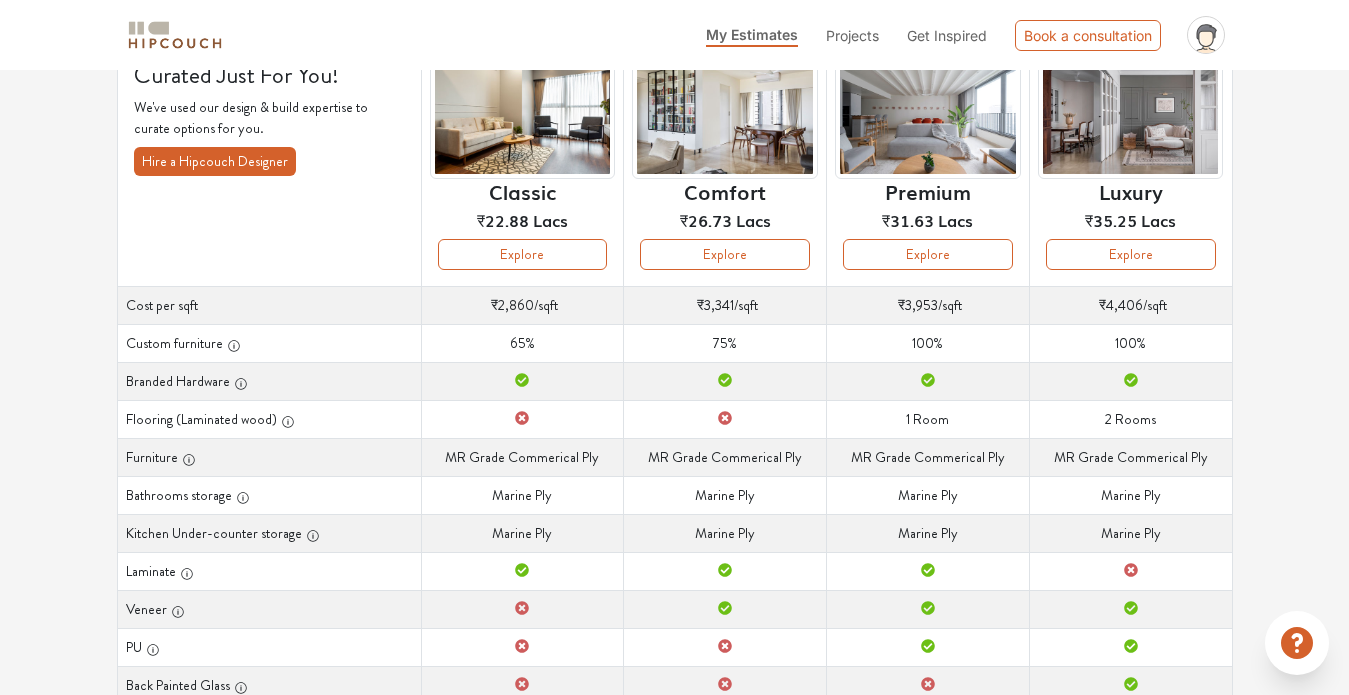 scroll, scrollTop: 0, scrollLeft: 0, axis: both 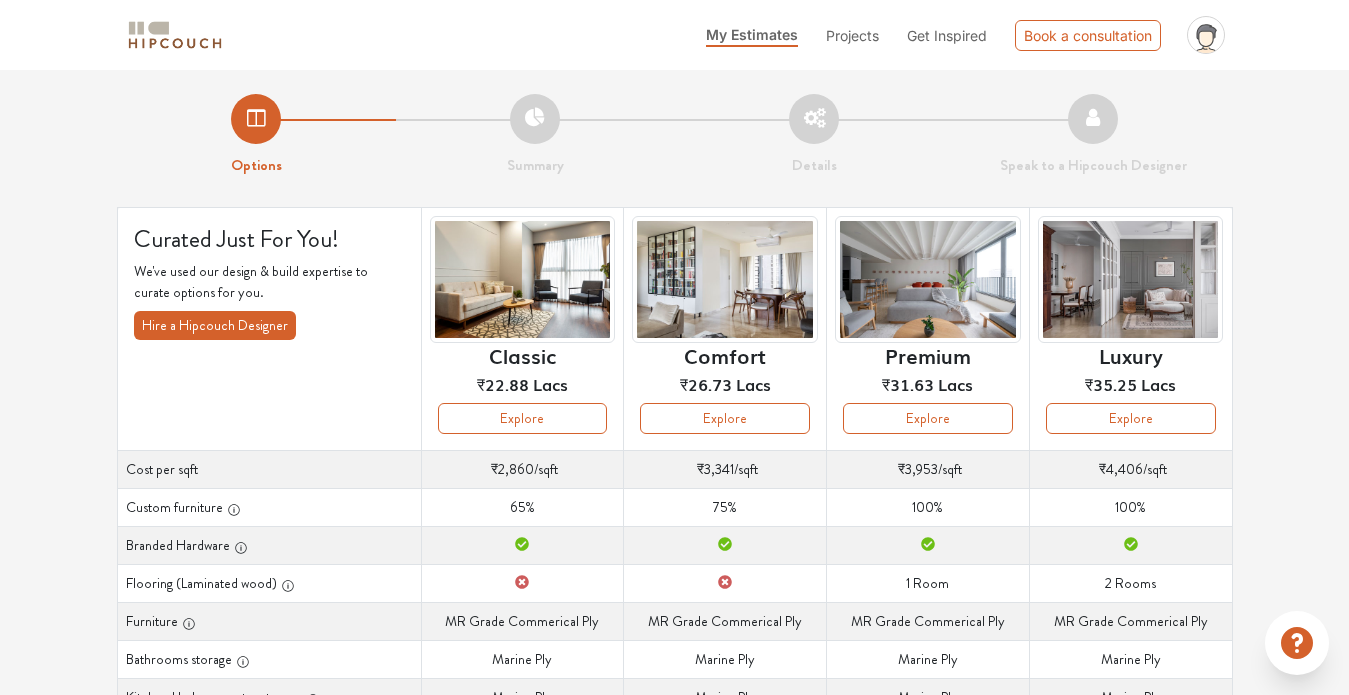 click on "Projects" at bounding box center (852, 35) 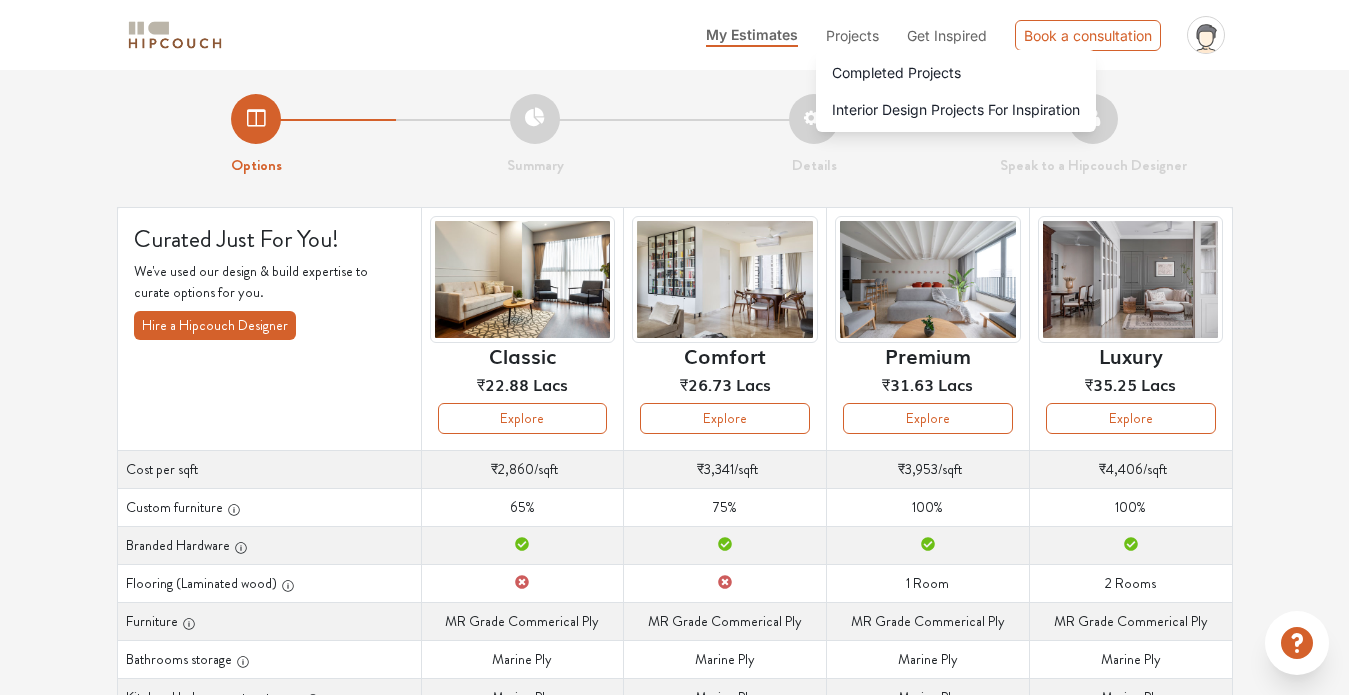 click on "Completed Projects" at bounding box center [896, 72] 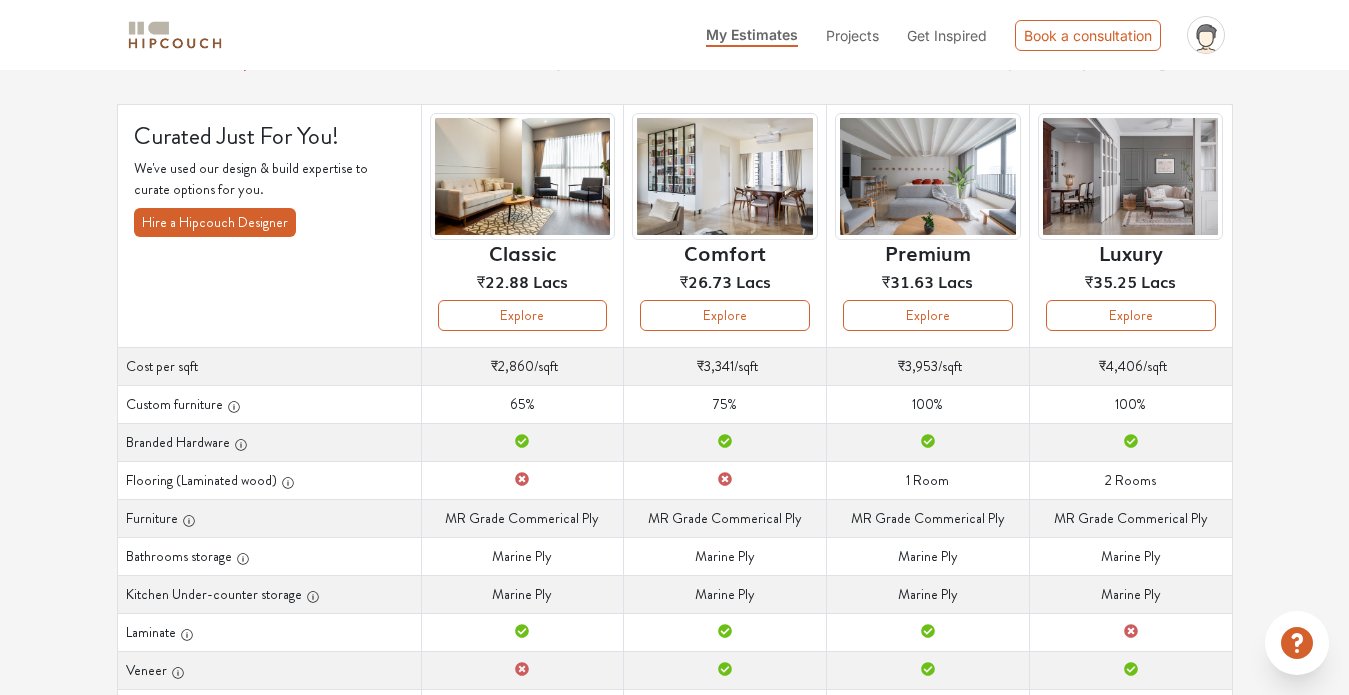 scroll, scrollTop: 0, scrollLeft: 0, axis: both 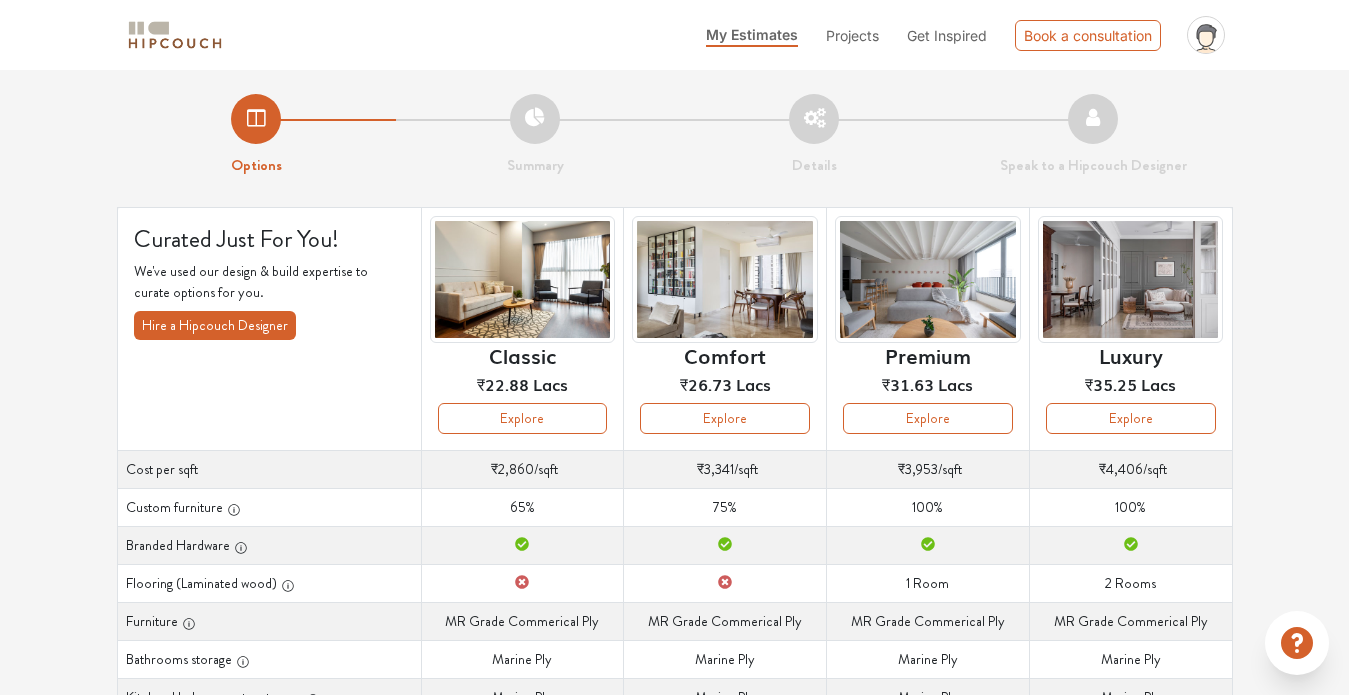 click on "Hire a Hipcouch Designer" at bounding box center [215, 325] 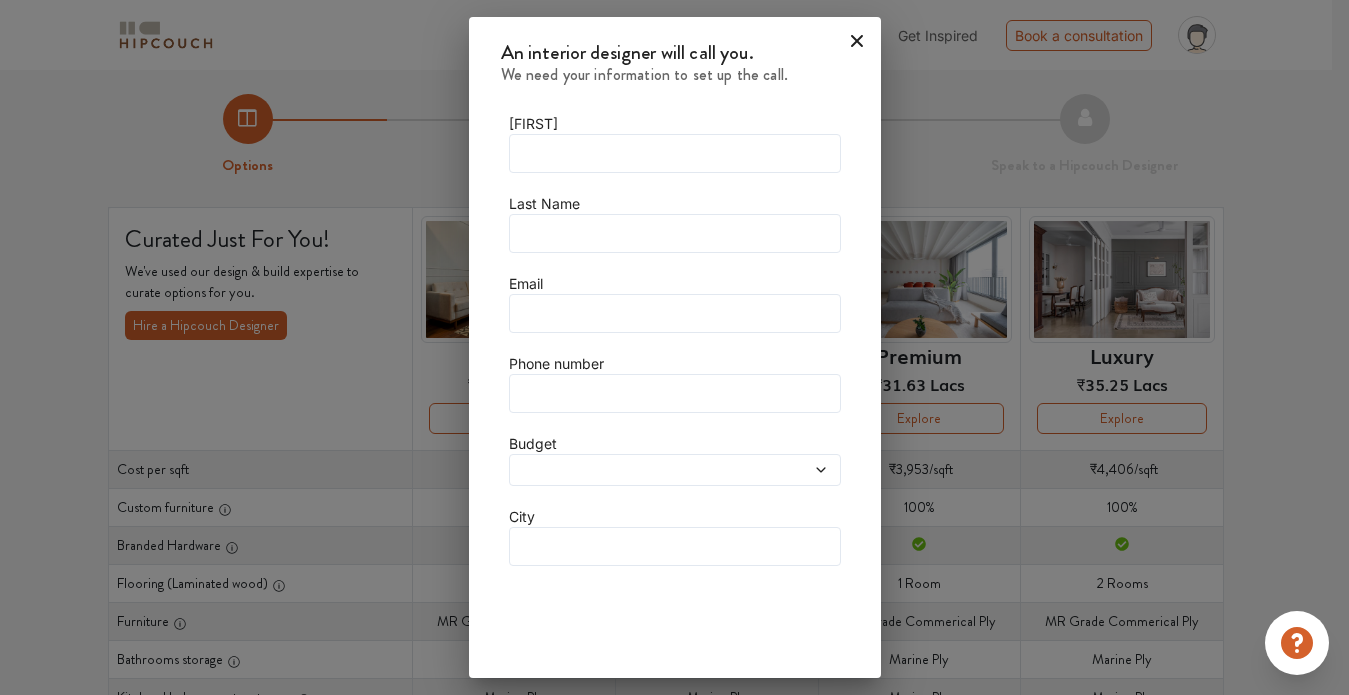 click 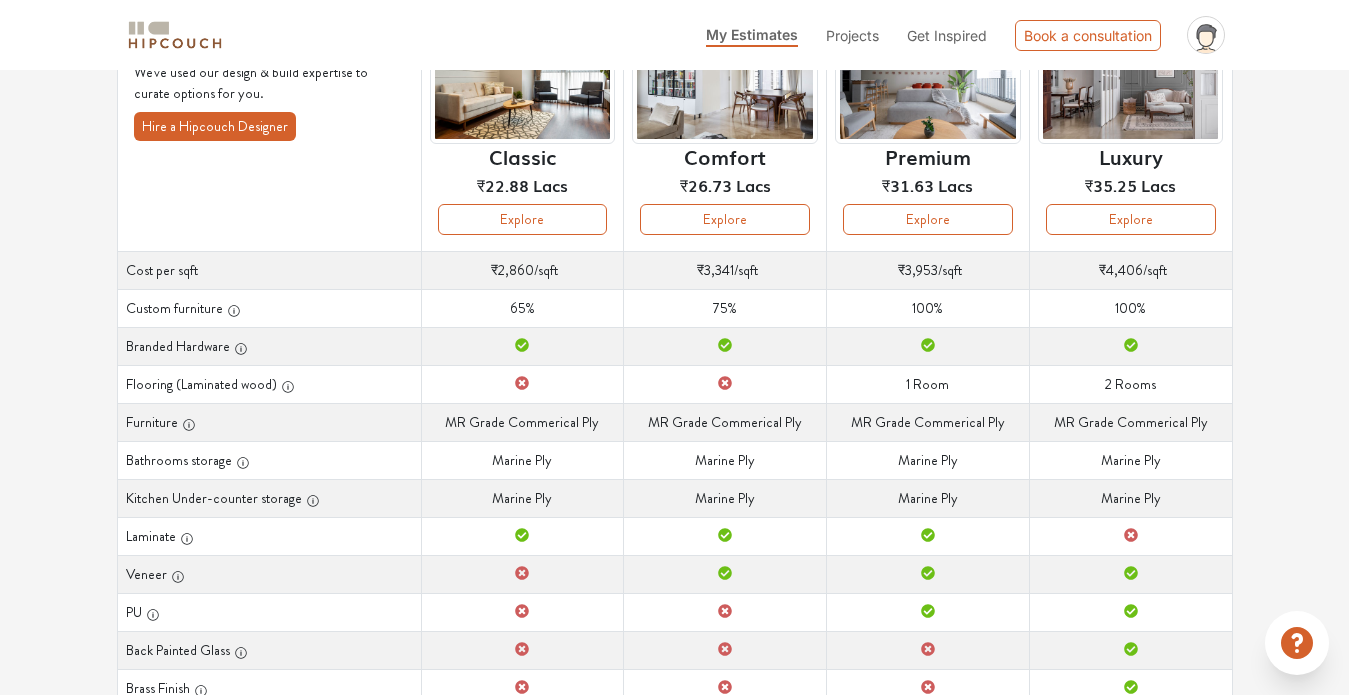 scroll, scrollTop: 200, scrollLeft: 0, axis: vertical 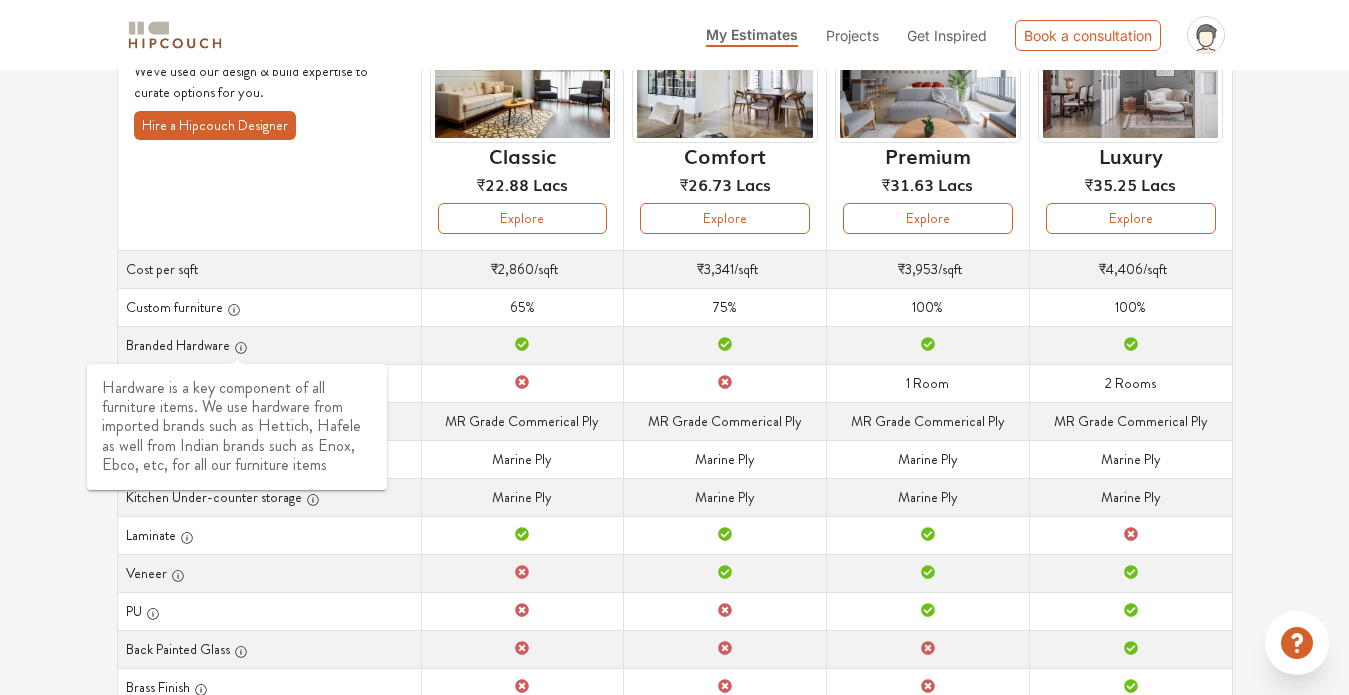 click 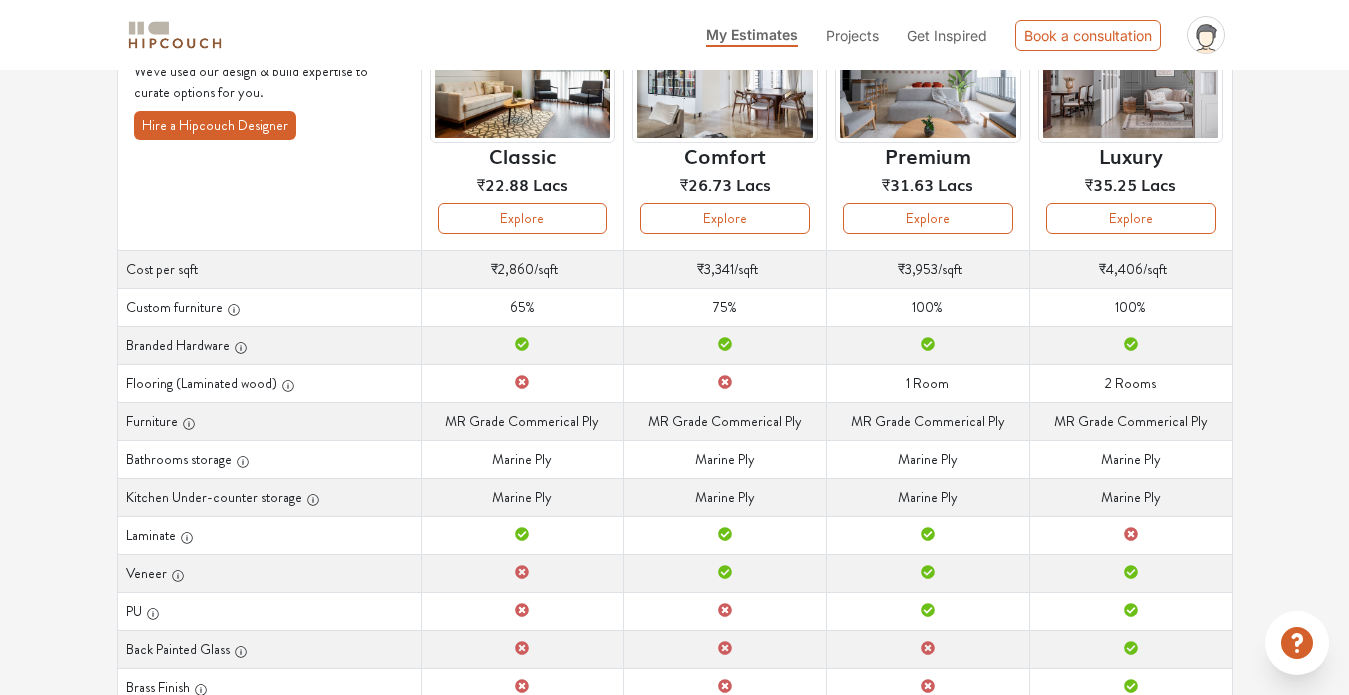 click on "Branded Hardware" at bounding box center [269, 345] 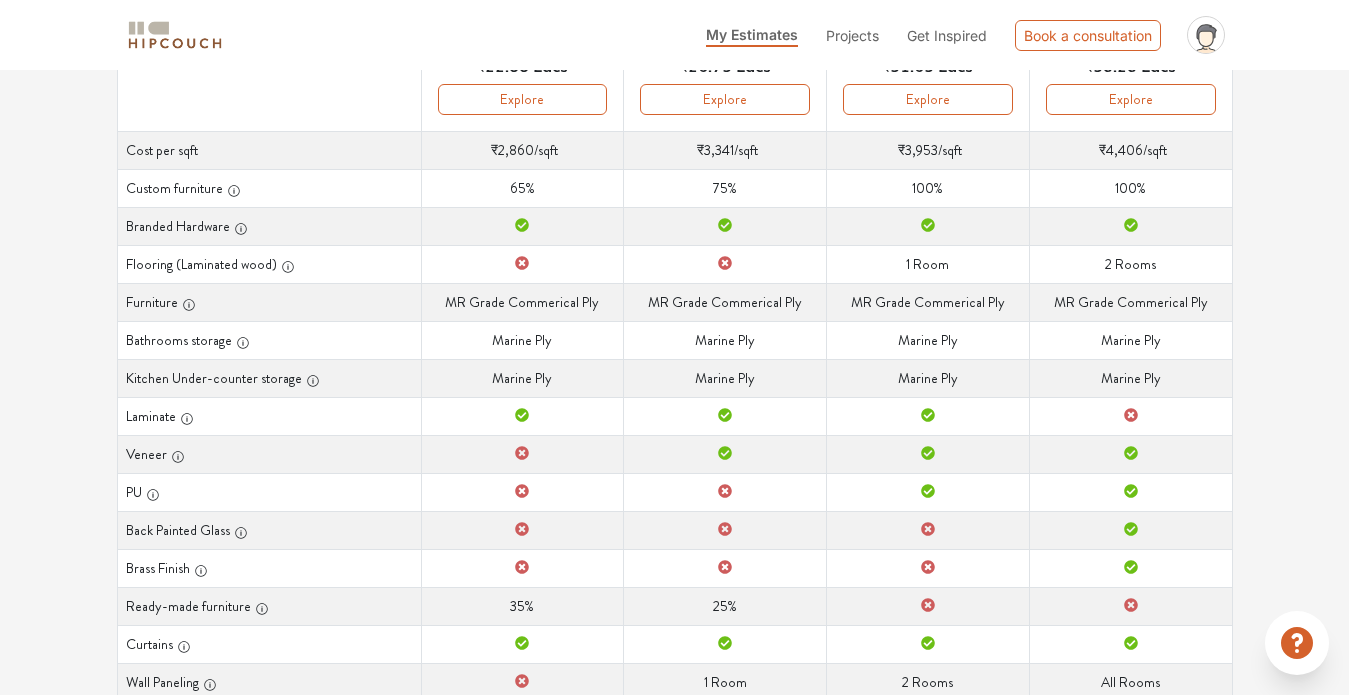 scroll, scrollTop: 450, scrollLeft: 0, axis: vertical 